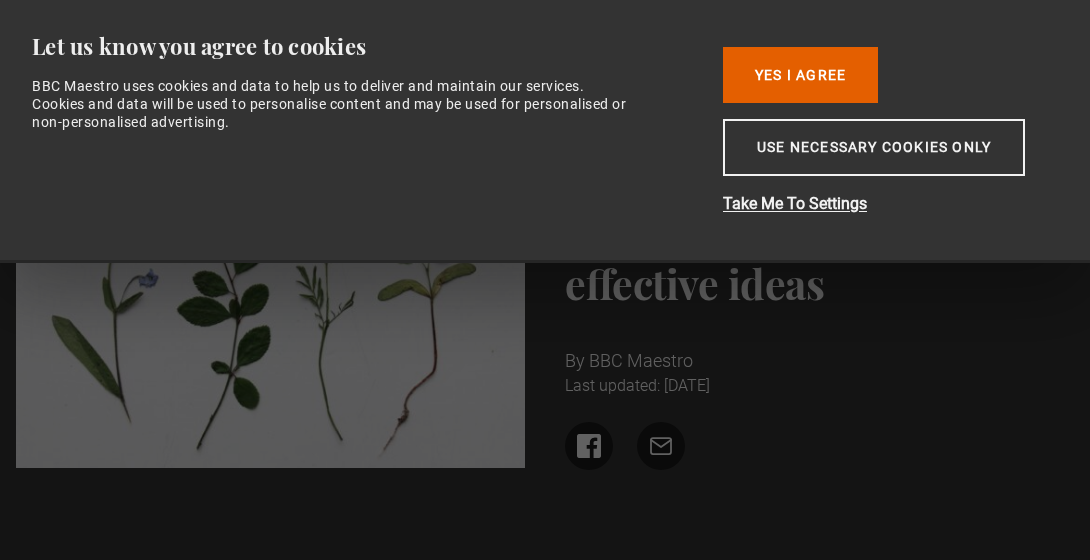 scroll, scrollTop: 0, scrollLeft: 0, axis: both 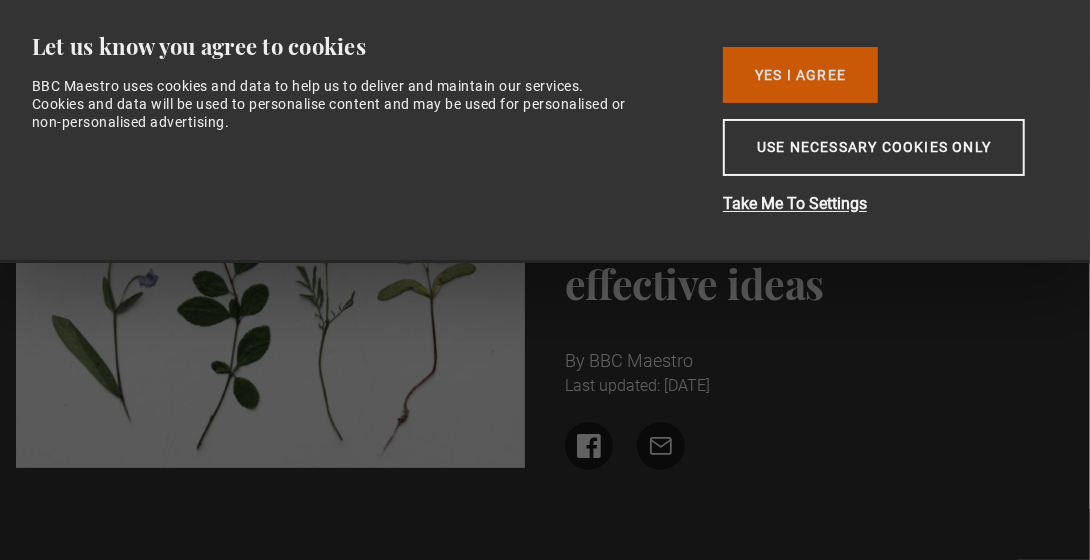 click on "Yes I Agree" at bounding box center (800, 75) 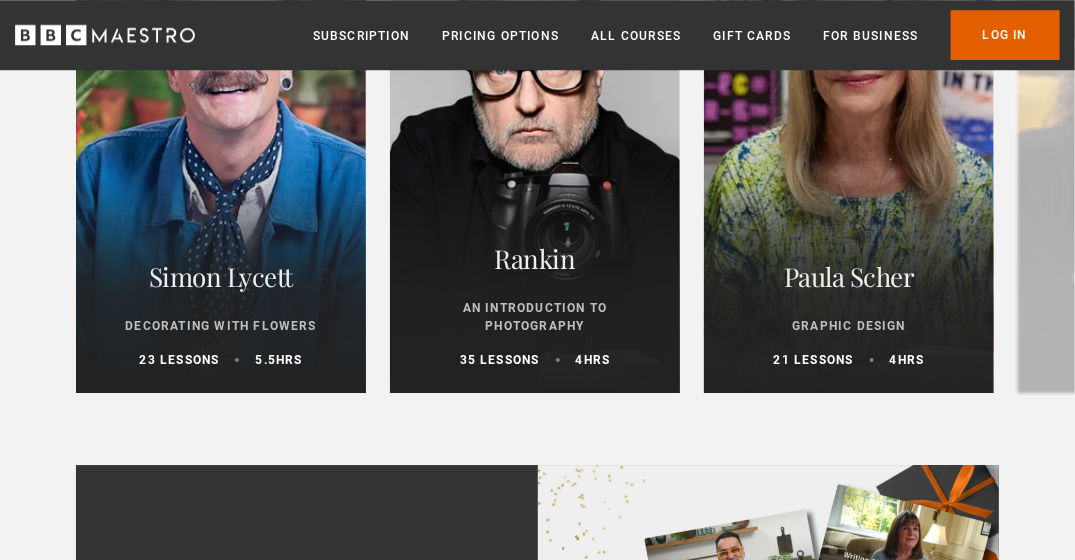 scroll, scrollTop: 4360, scrollLeft: 0, axis: vertical 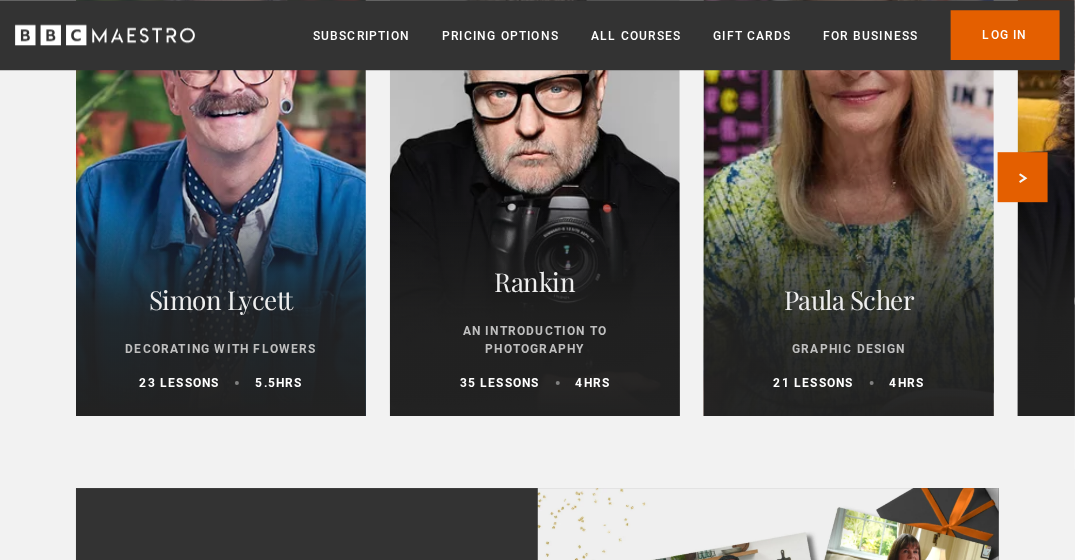 click at bounding box center (849, 176) 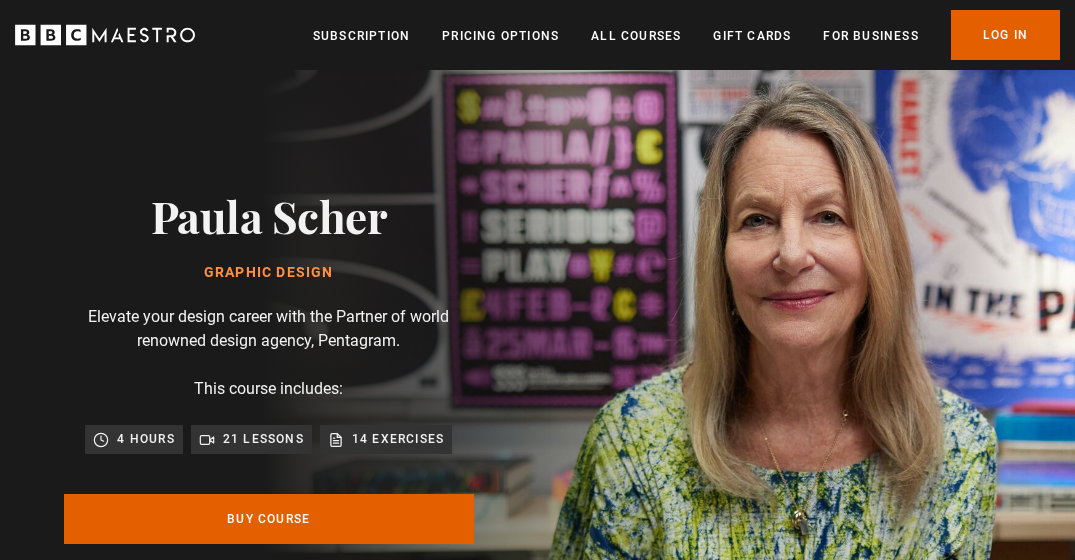scroll, scrollTop: 0, scrollLeft: 0, axis: both 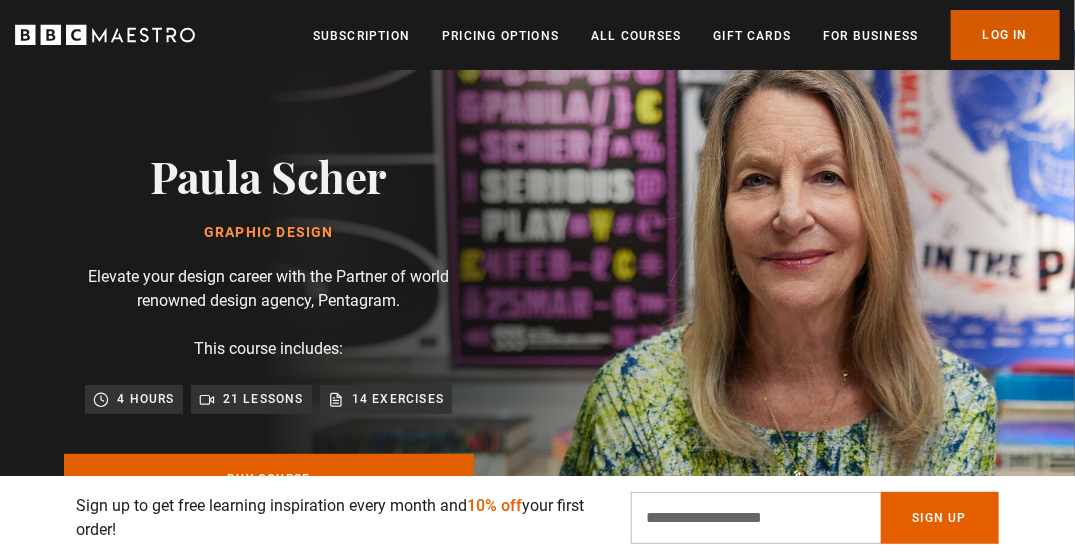 click on "Log In" at bounding box center (1005, 35) 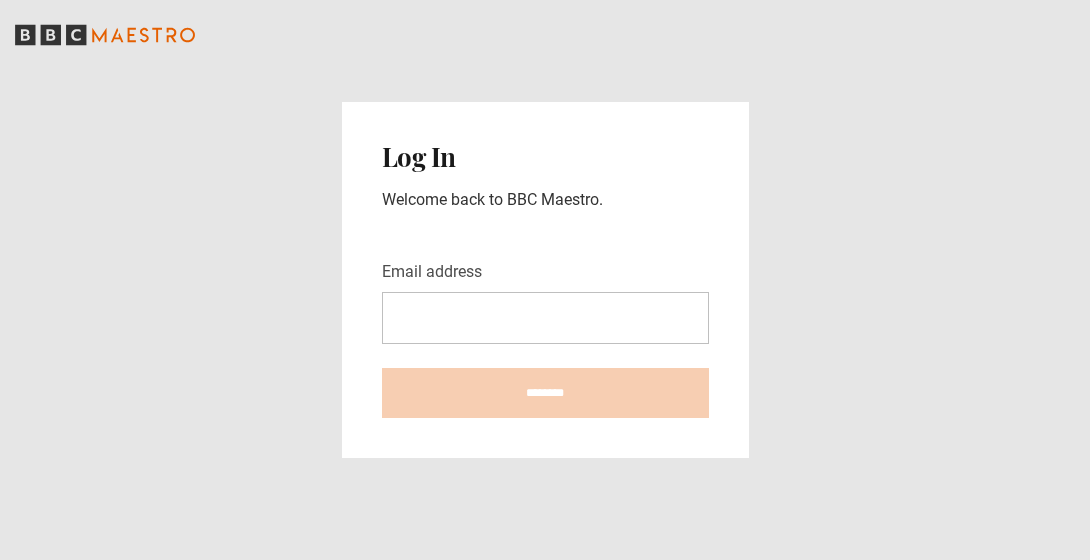 scroll, scrollTop: 0, scrollLeft: 0, axis: both 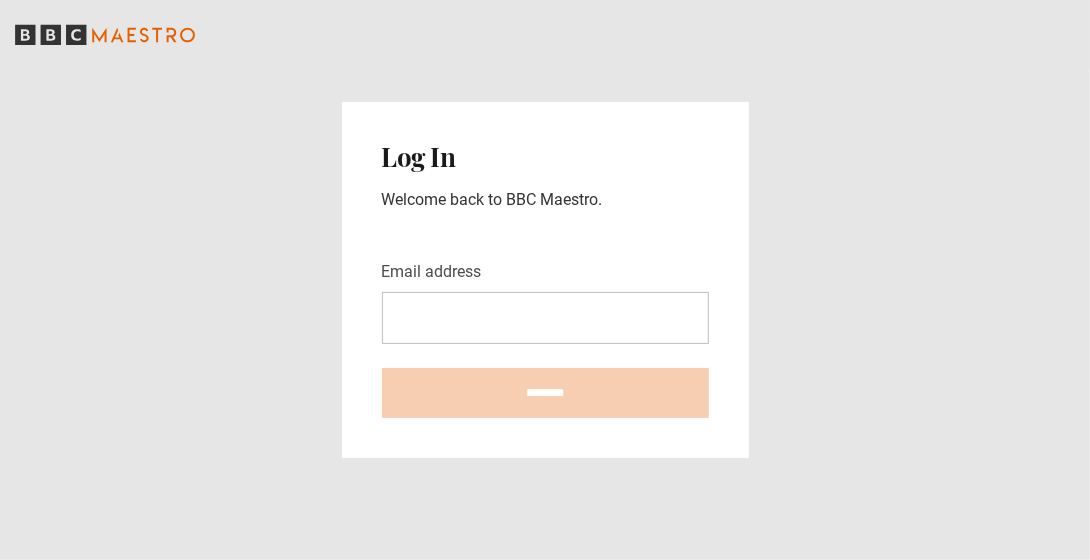 click on "Email address" at bounding box center [545, 318] 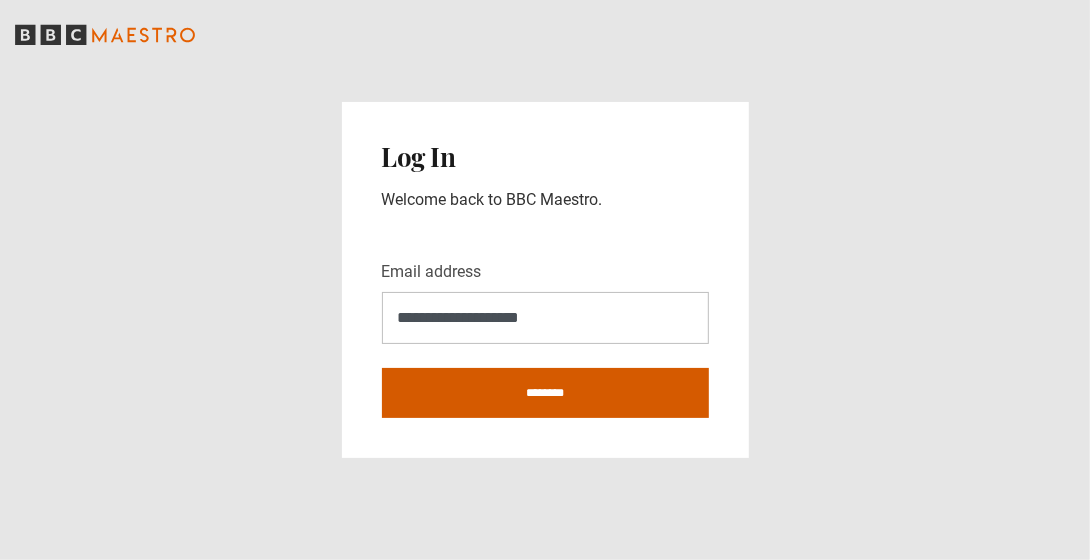 click on "********" at bounding box center [545, 393] 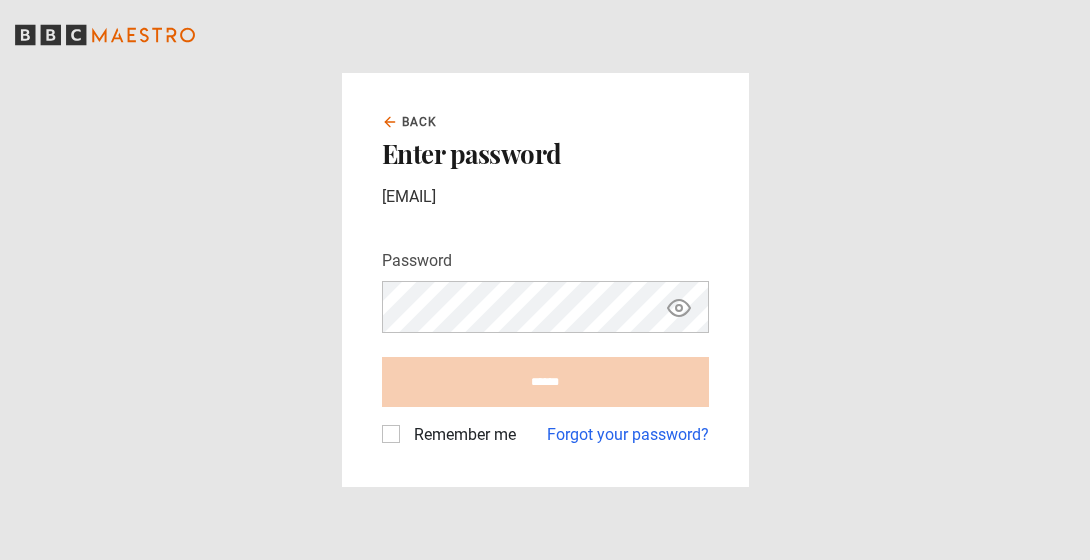 scroll, scrollTop: 0, scrollLeft: 0, axis: both 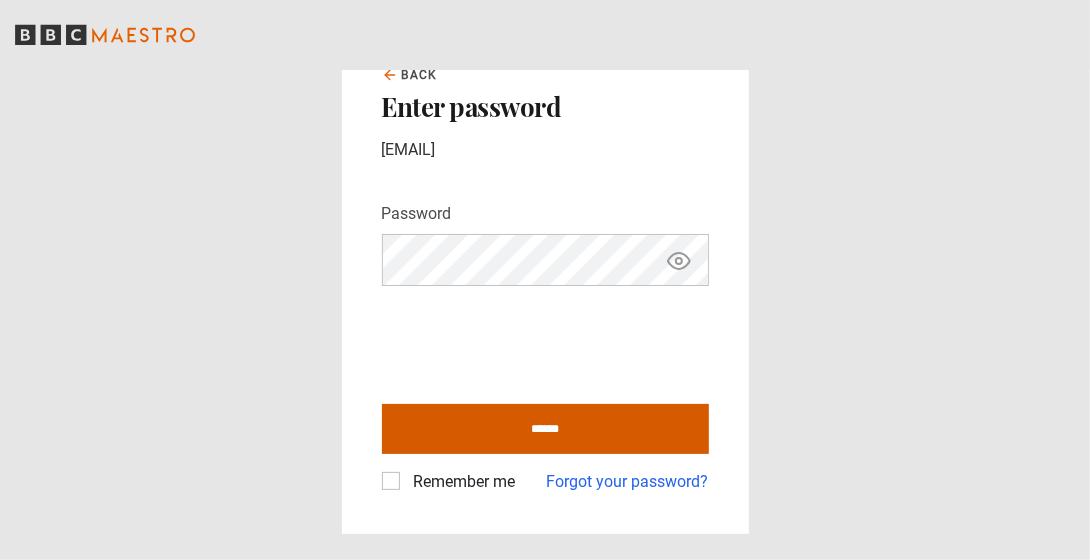 click on "******" at bounding box center [545, 429] 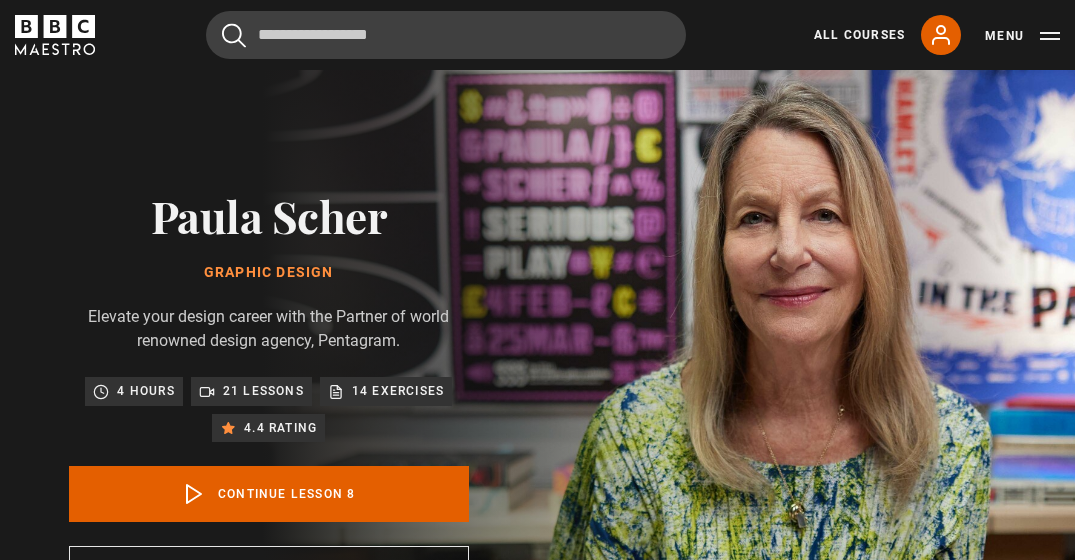 scroll, scrollTop: 723, scrollLeft: 0, axis: vertical 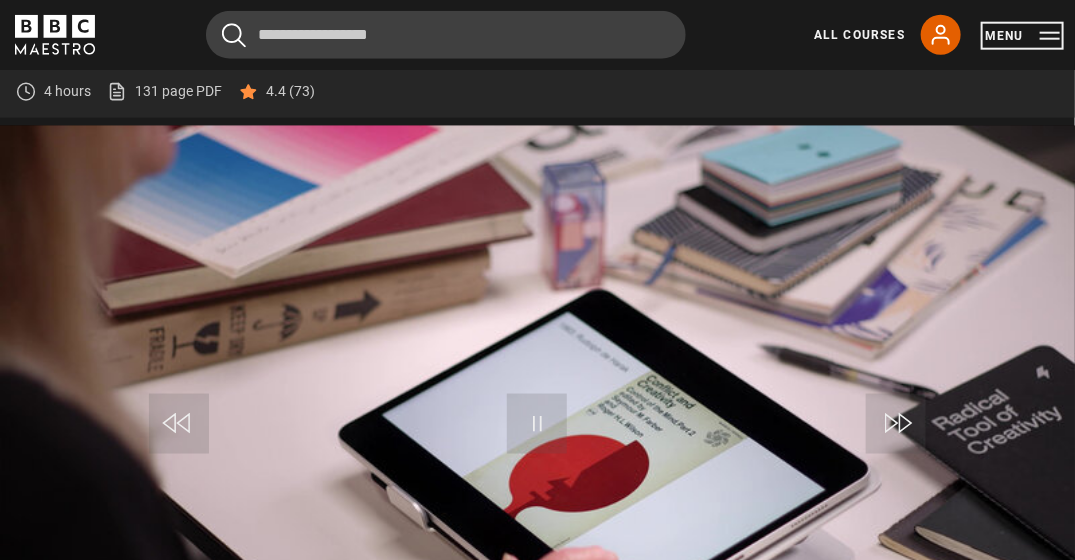click on "Menu" at bounding box center (1022, 36) 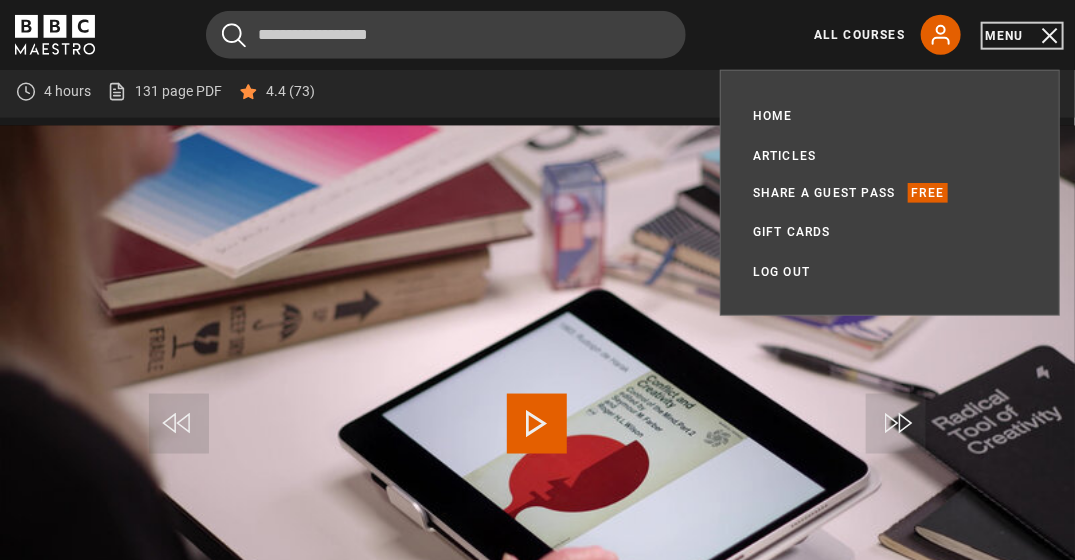 click on "Menu" at bounding box center [1022, 36] 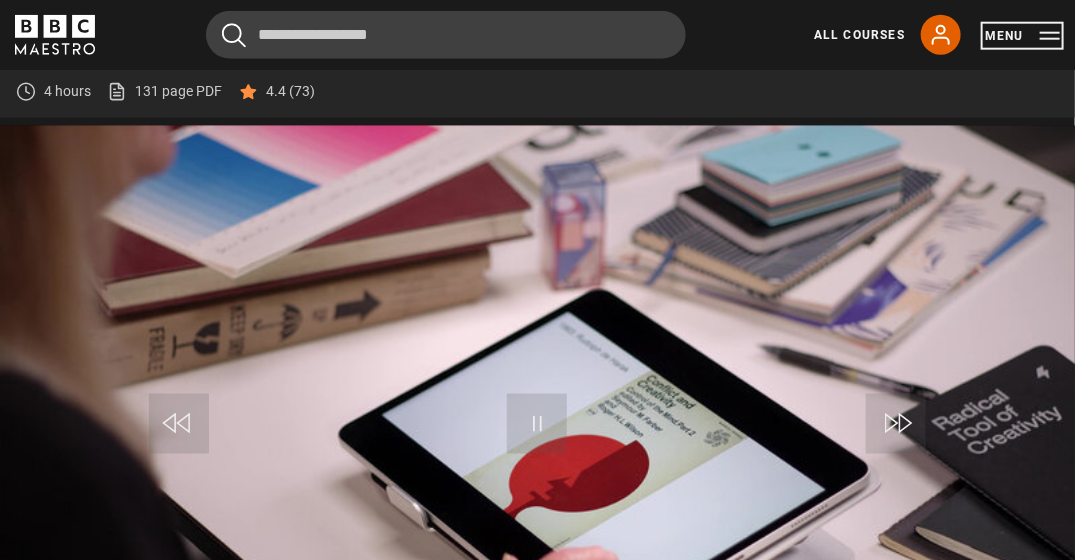 type 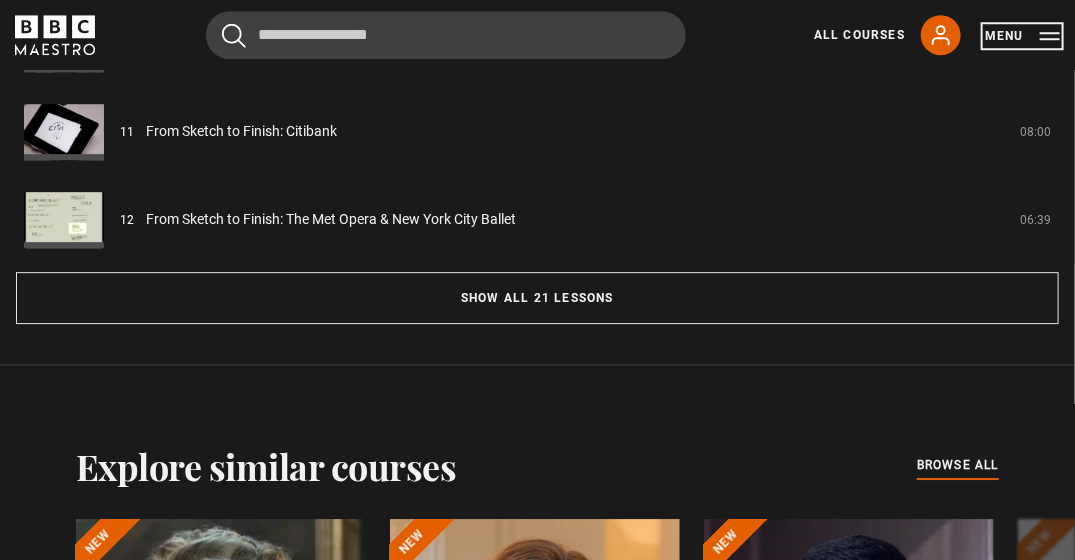 scroll, scrollTop: 1883, scrollLeft: 0, axis: vertical 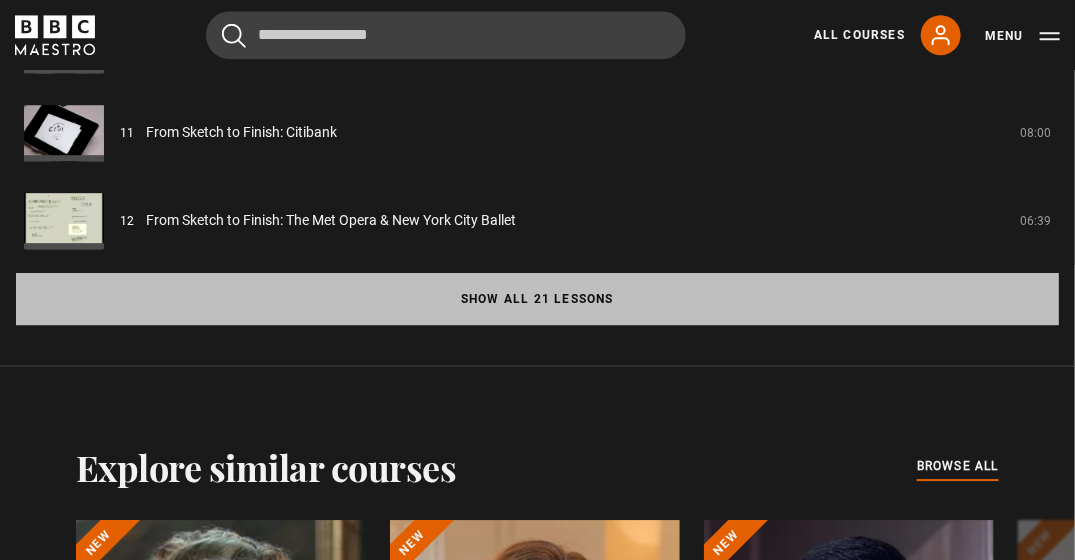 click on "Show all 21 lessons" at bounding box center [537, 299] 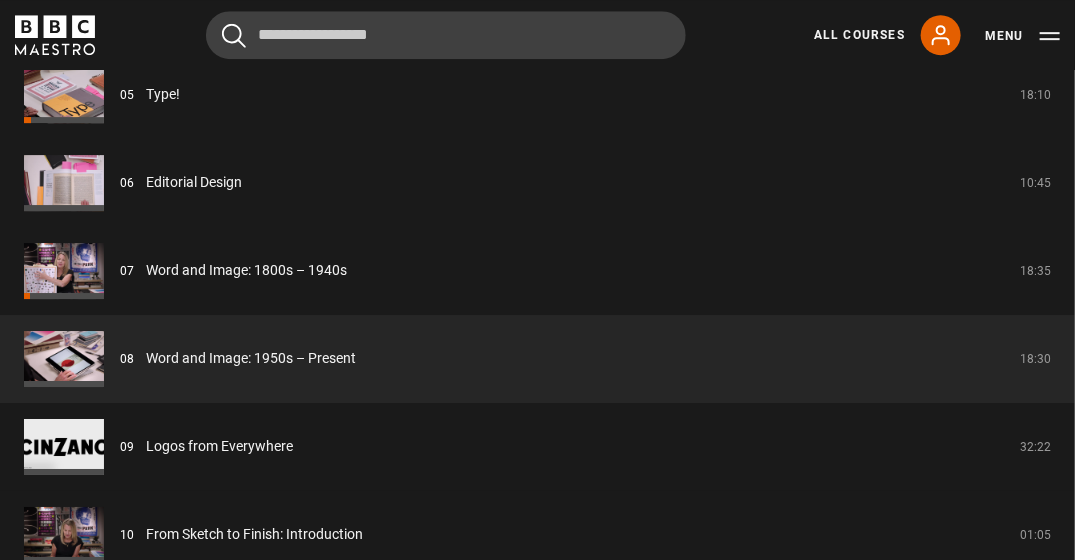 scroll, scrollTop: 1608, scrollLeft: 0, axis: vertical 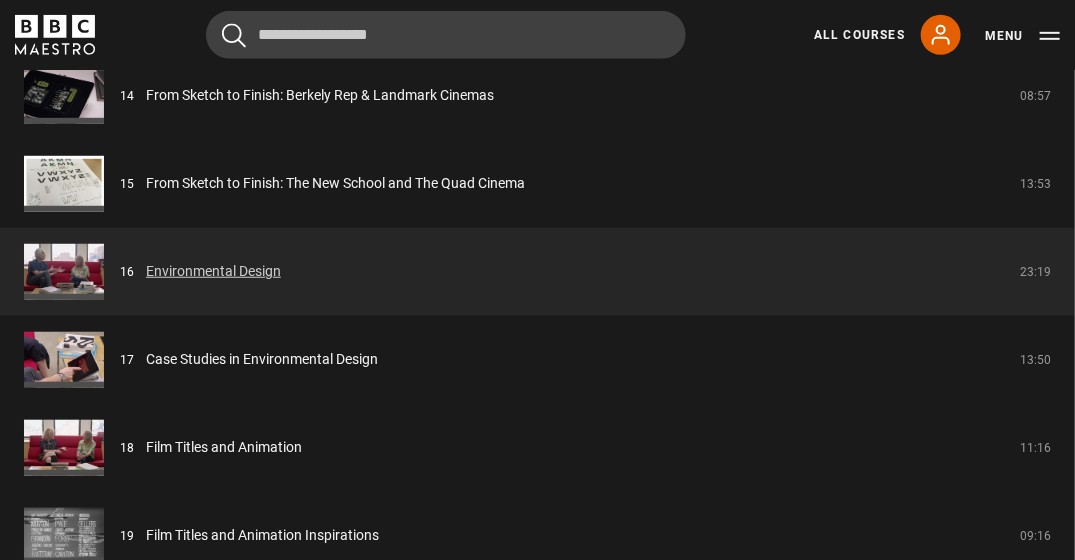 click on "Environmental Design" at bounding box center [213, 271] 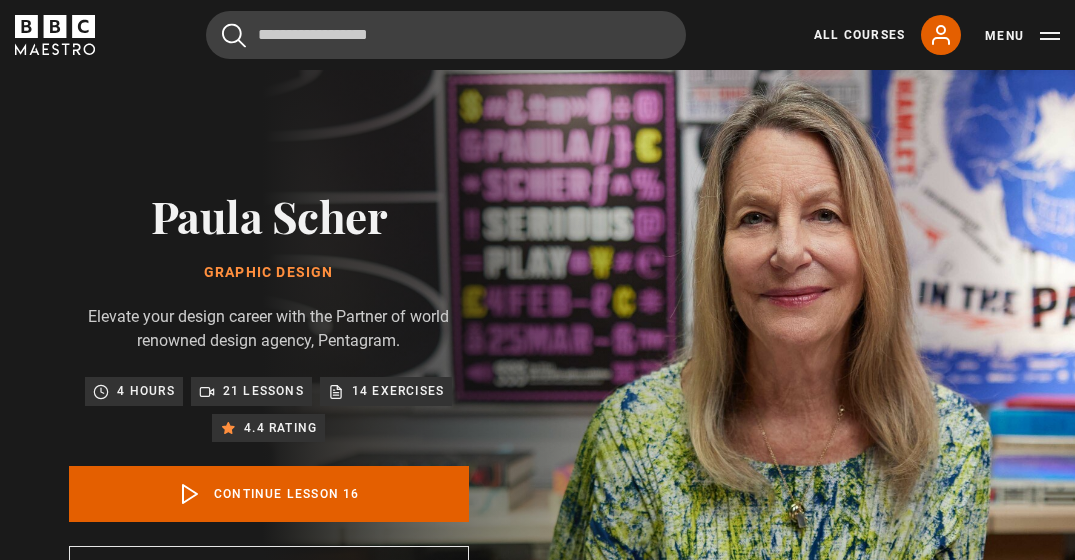 scroll, scrollTop: 723, scrollLeft: 0, axis: vertical 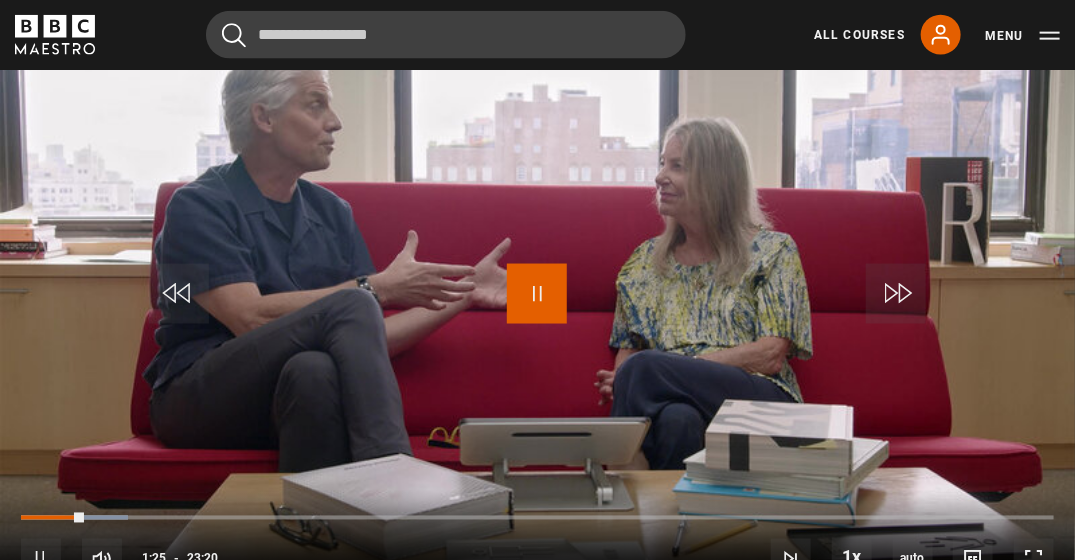 click at bounding box center [537, 294] 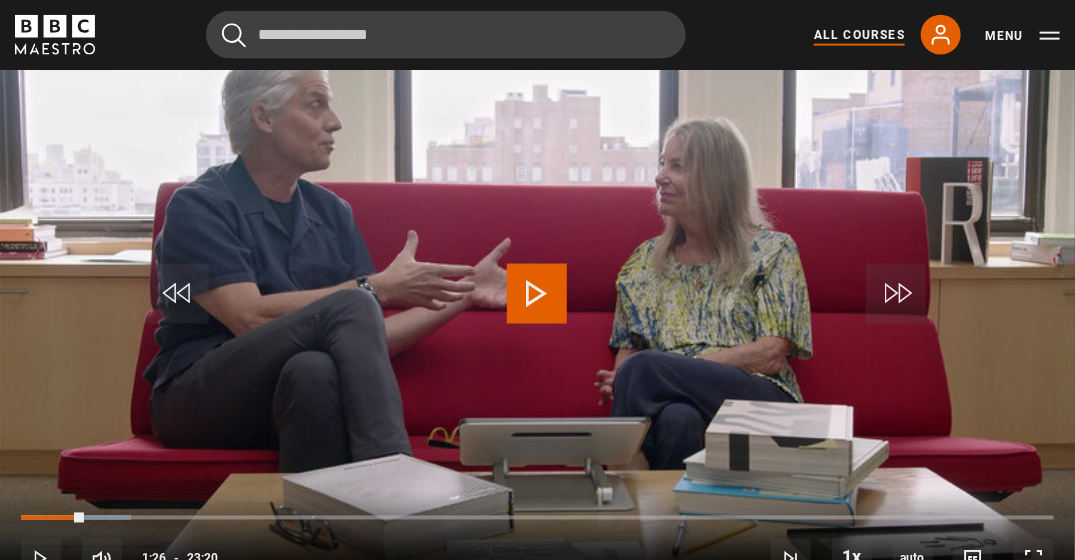 click on "All Courses" at bounding box center (859, 35) 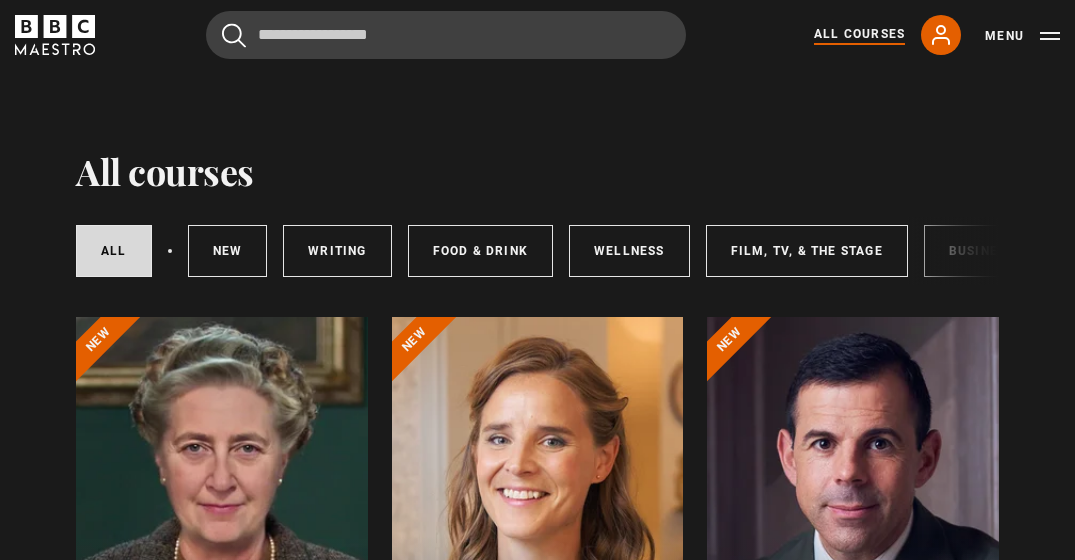scroll, scrollTop: 0, scrollLeft: 0, axis: both 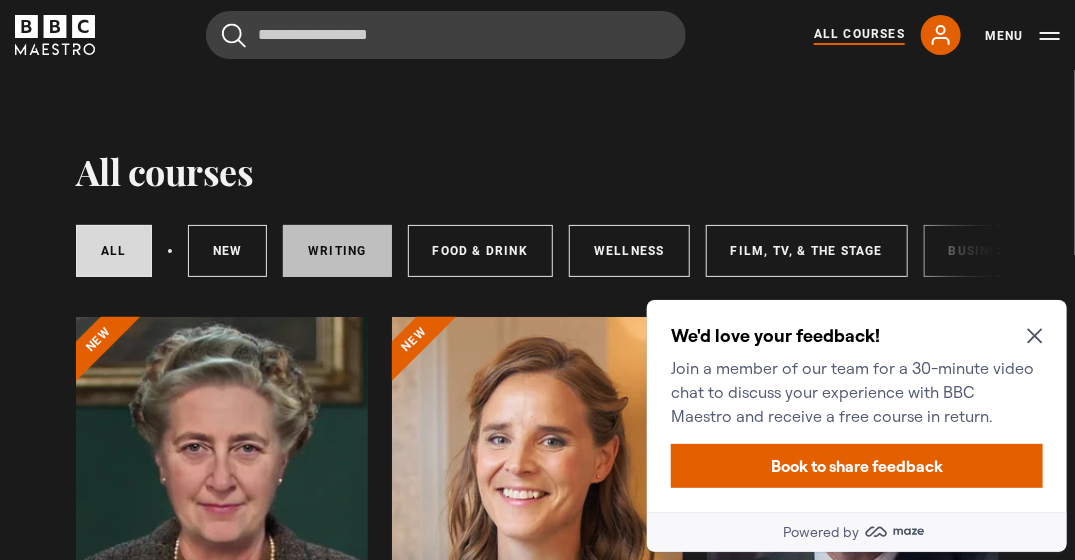 click on "Writing" at bounding box center [337, 251] 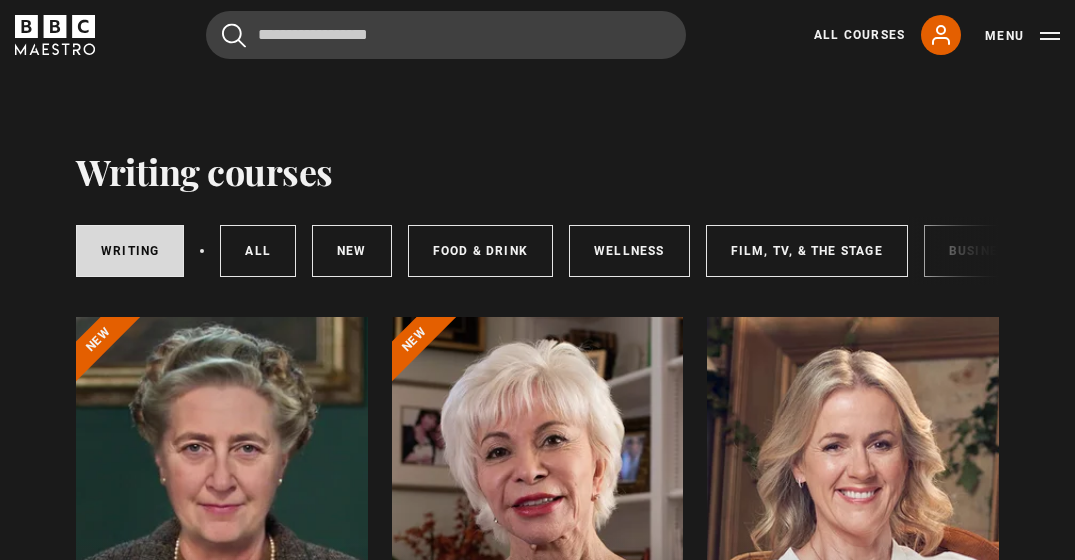 scroll, scrollTop: 0, scrollLeft: 0, axis: both 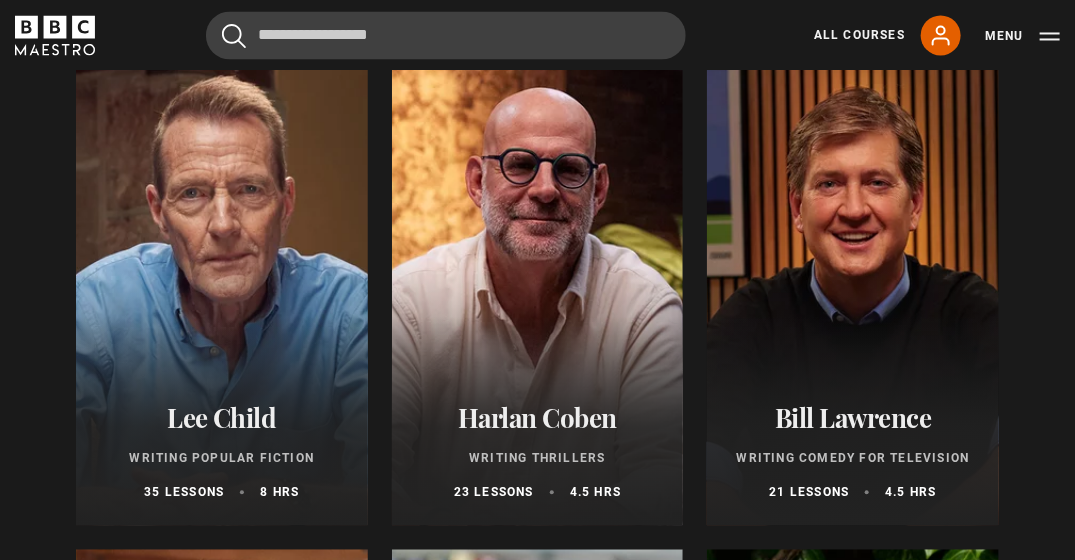 click at bounding box center (538, 285) 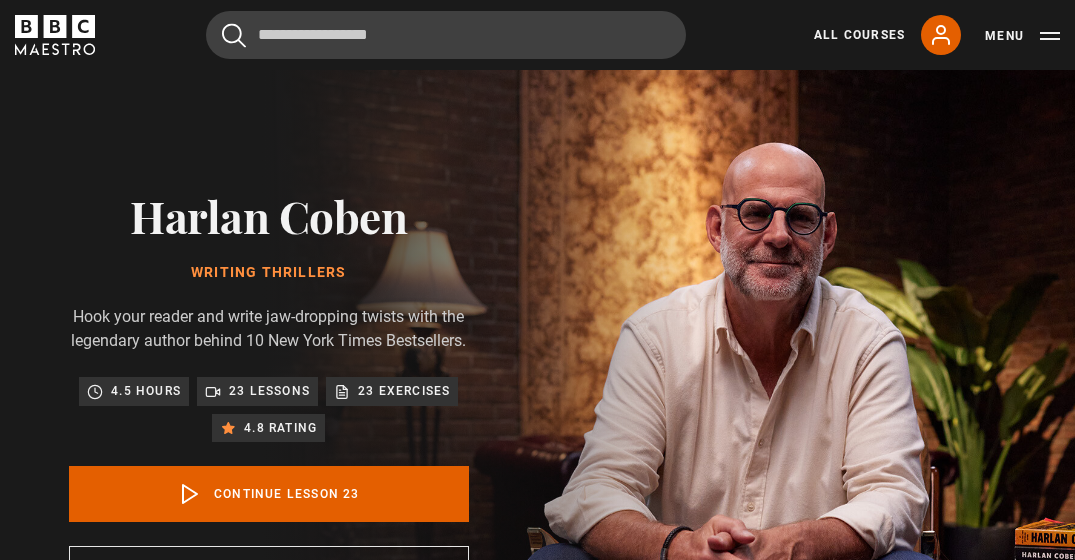 scroll, scrollTop: 723, scrollLeft: 0, axis: vertical 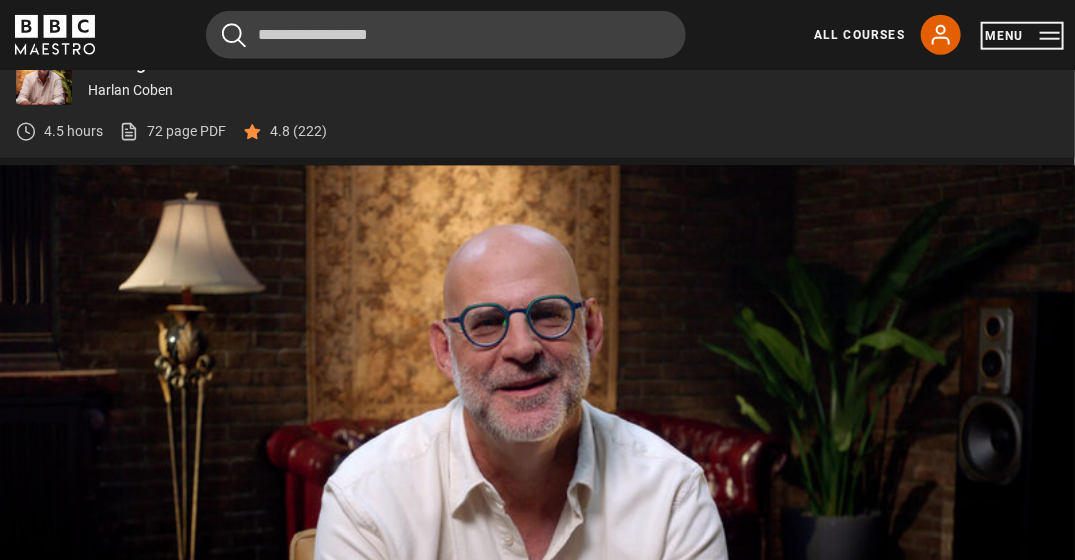 click on "Menu" at bounding box center [1022, 36] 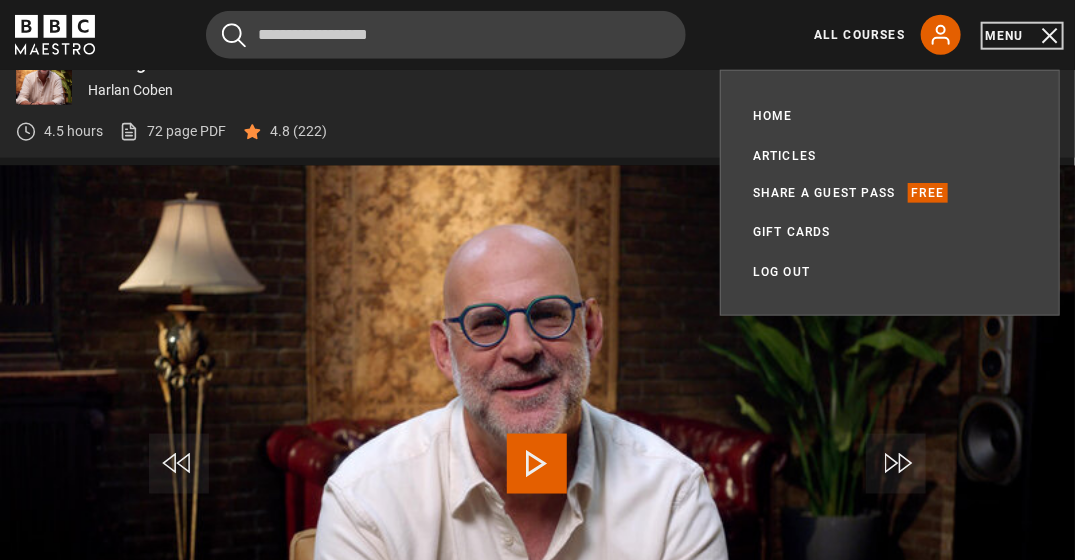 click on "Menu" at bounding box center [1022, 36] 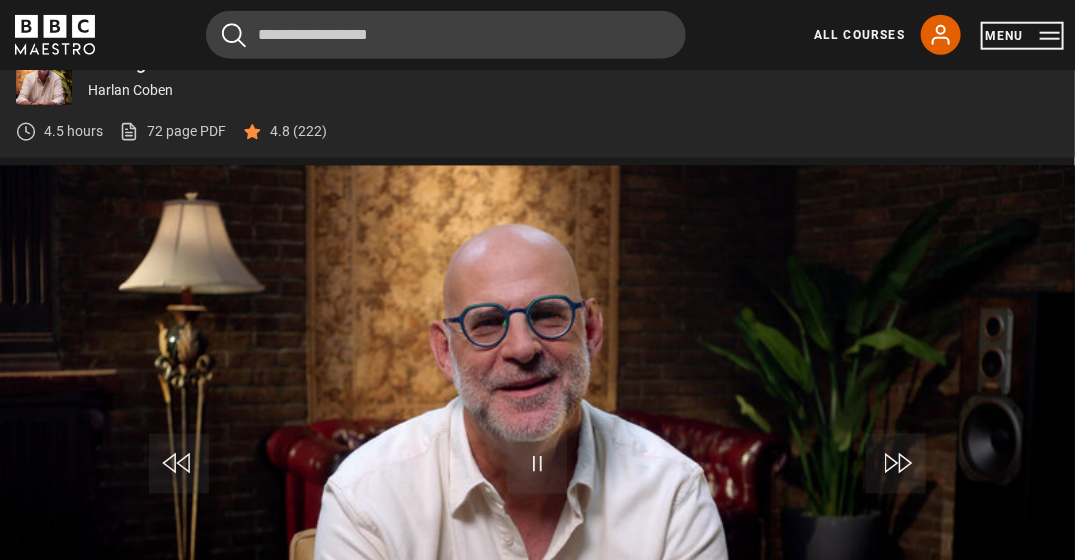 type 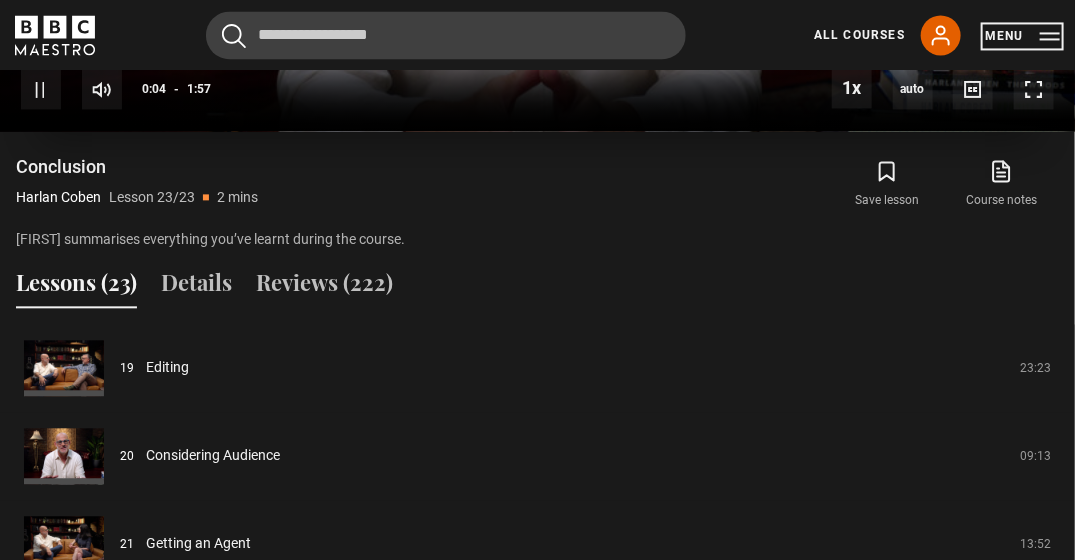 scroll, scrollTop: 1403, scrollLeft: 0, axis: vertical 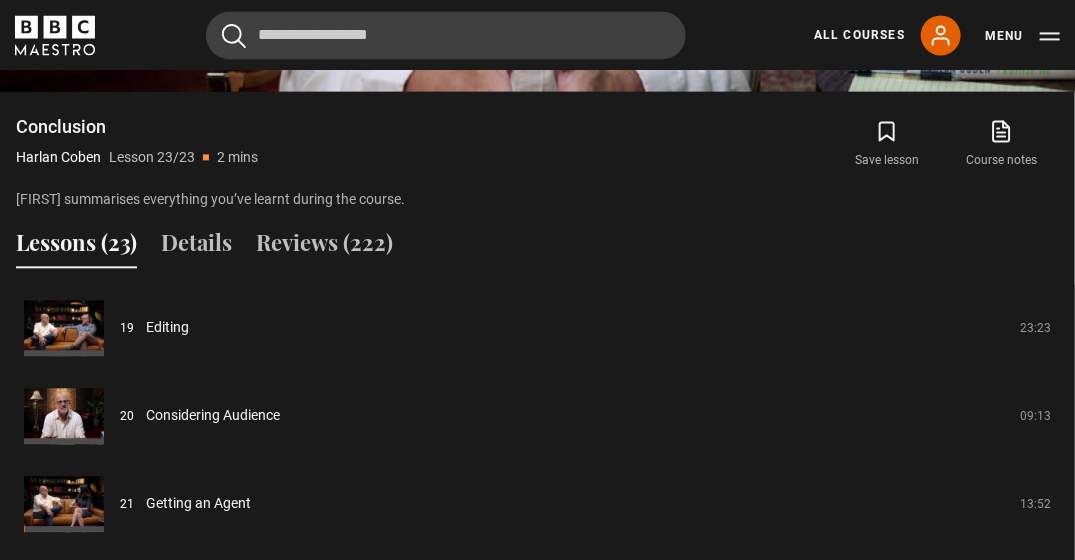 click on "Lessons (23)" at bounding box center [76, 247] 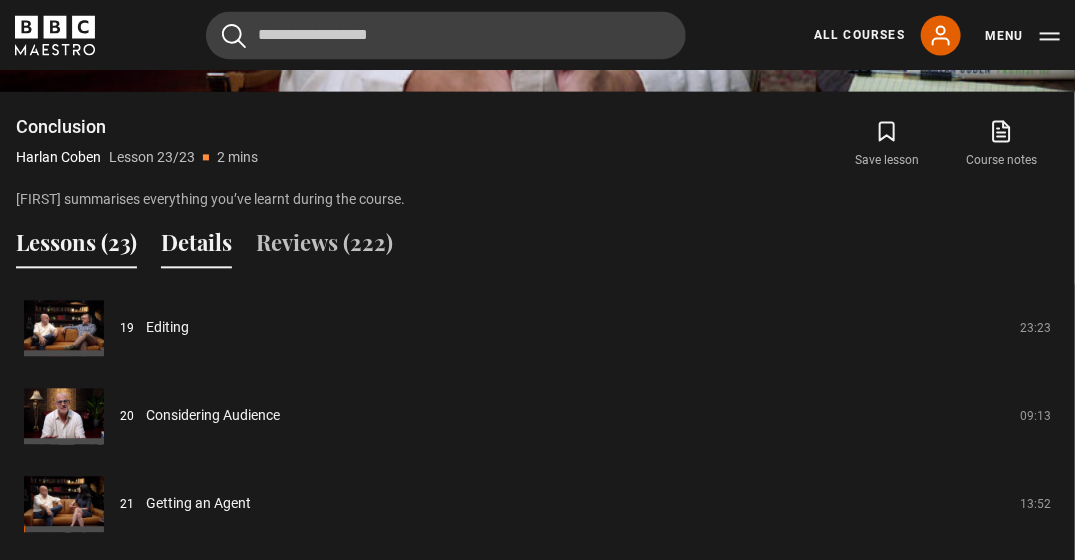 click on "Details" at bounding box center (196, 247) 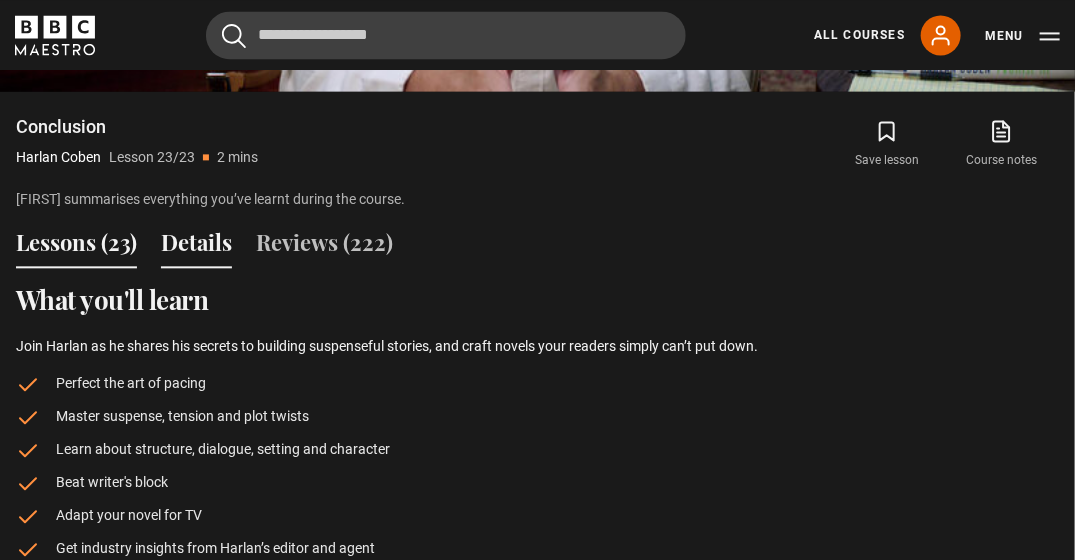 click on "Lessons (23)" at bounding box center (76, 247) 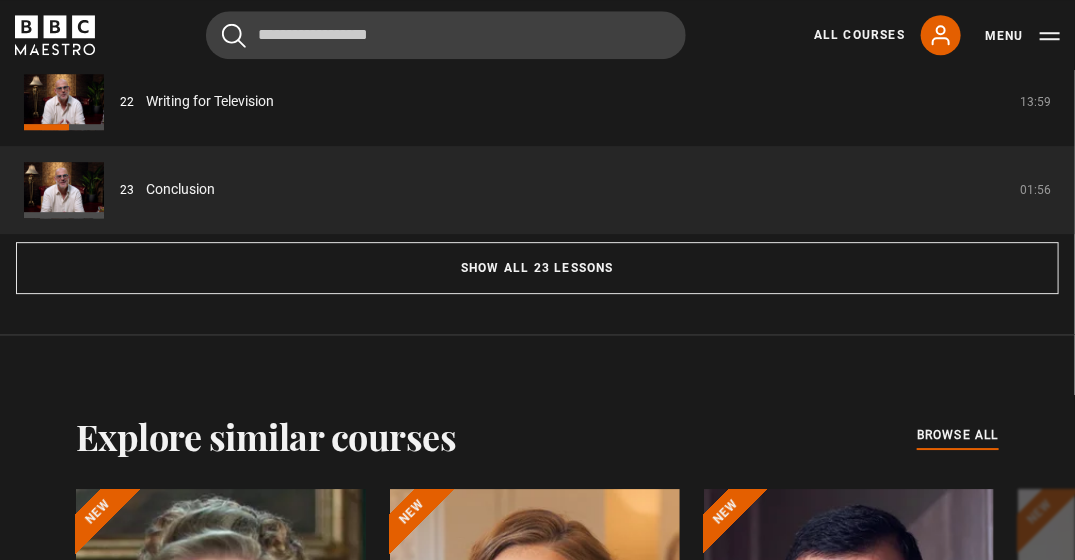 scroll, scrollTop: 2382, scrollLeft: 0, axis: vertical 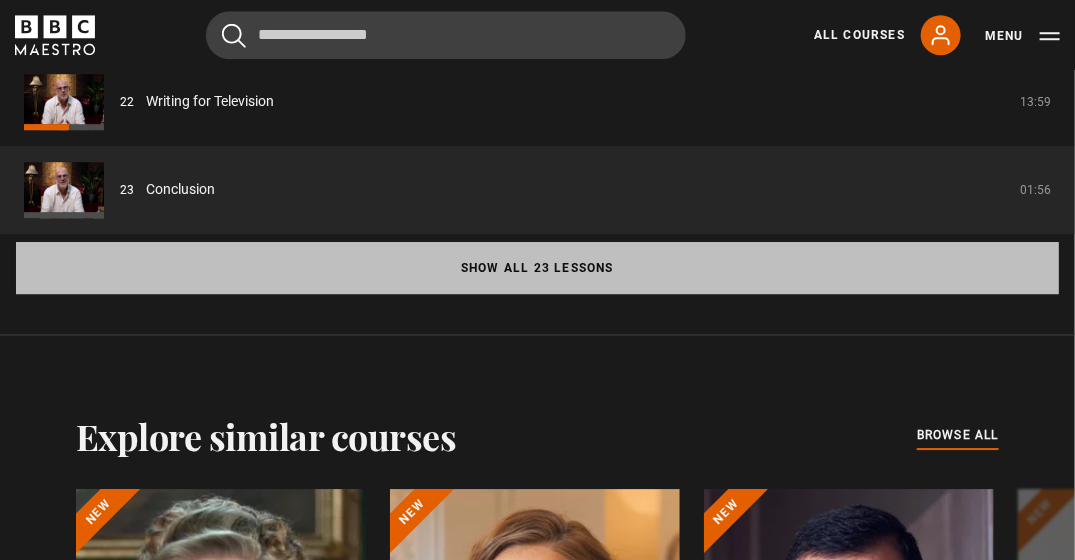 click on "Show all 23 lessons" at bounding box center (537, 268) 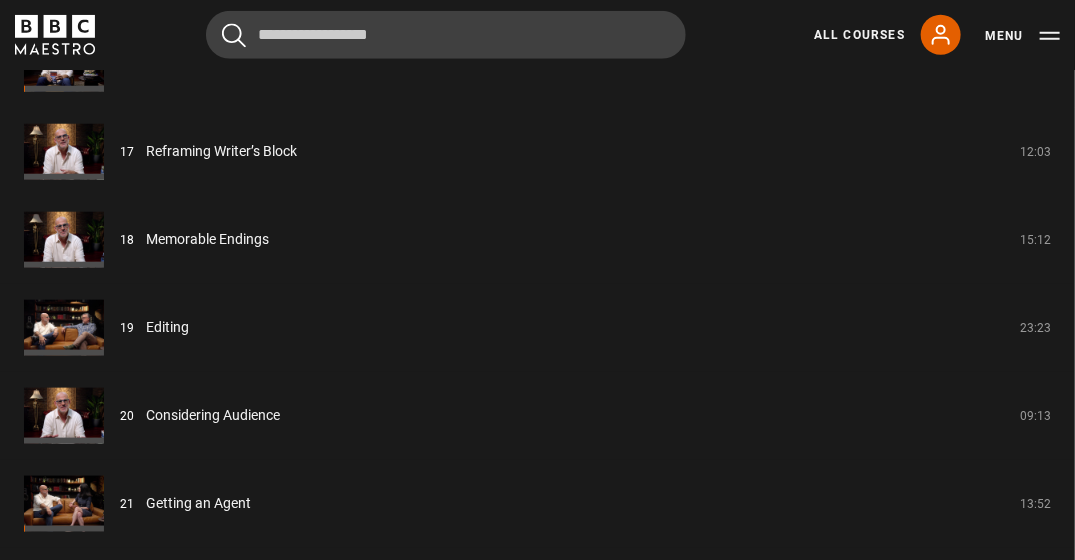 scroll, scrollTop: 2585, scrollLeft: 0, axis: vertical 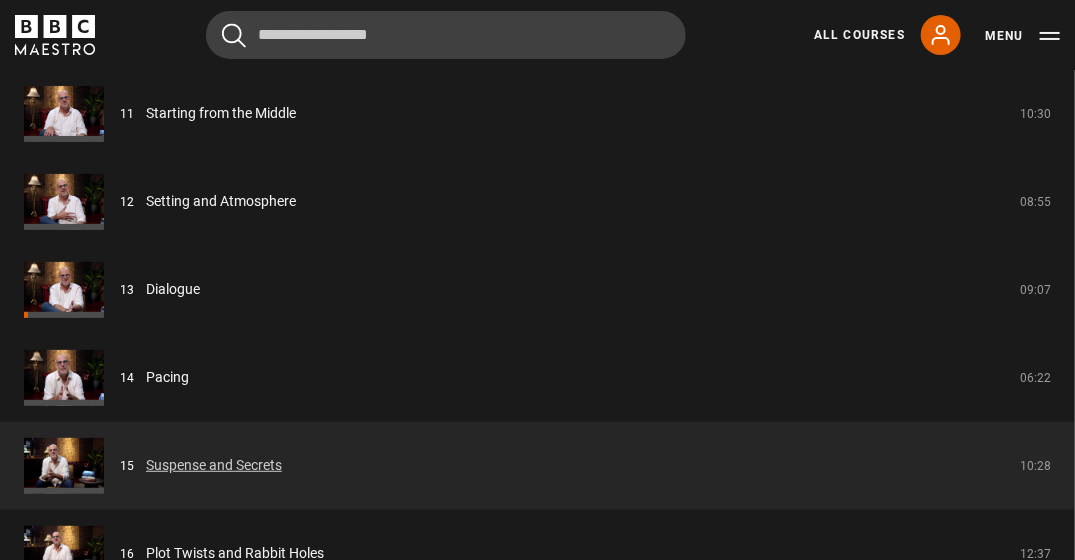 click on "Suspense and Secrets" at bounding box center [214, 465] 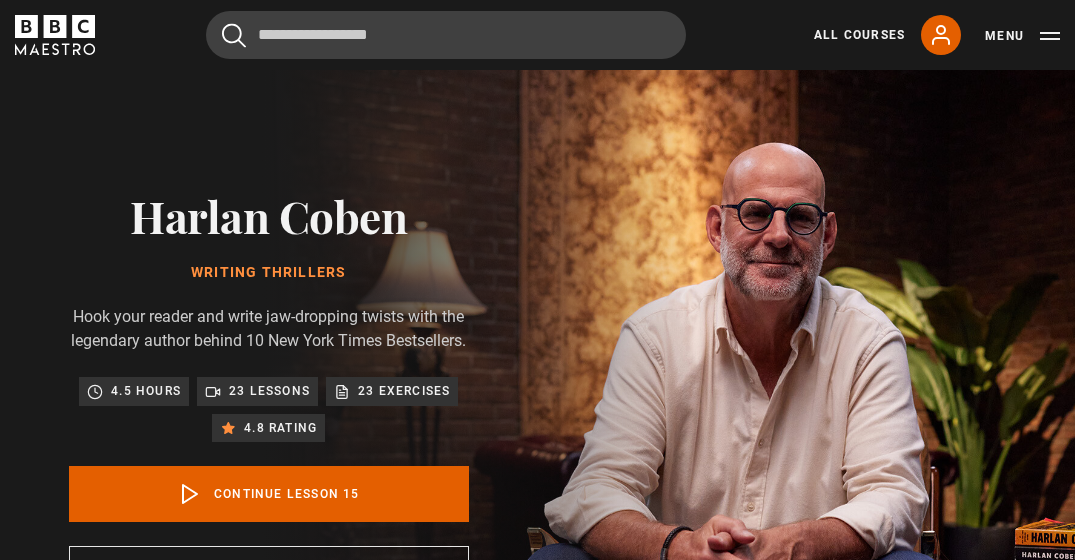 scroll, scrollTop: 723, scrollLeft: 0, axis: vertical 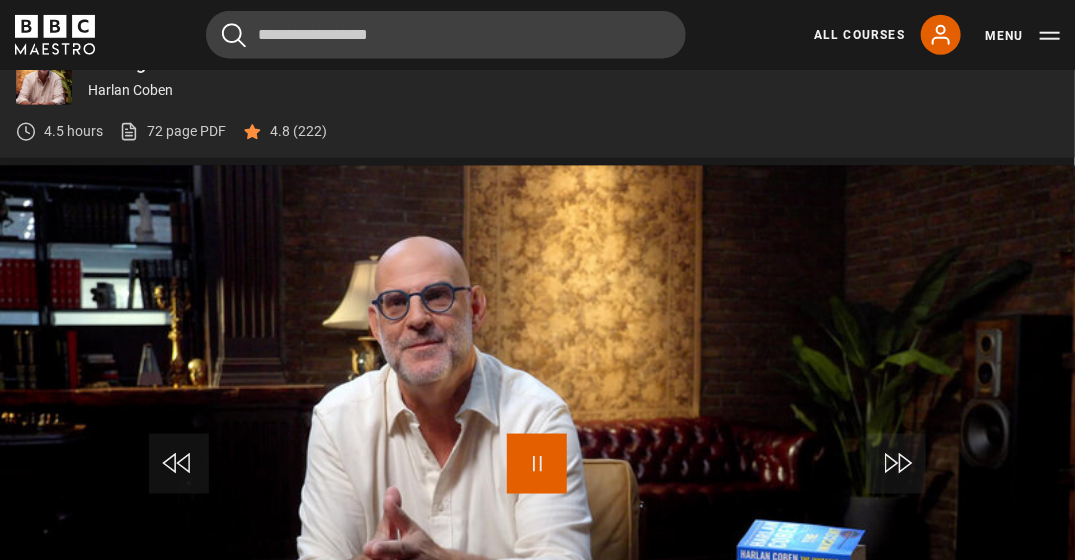 click at bounding box center (537, 464) 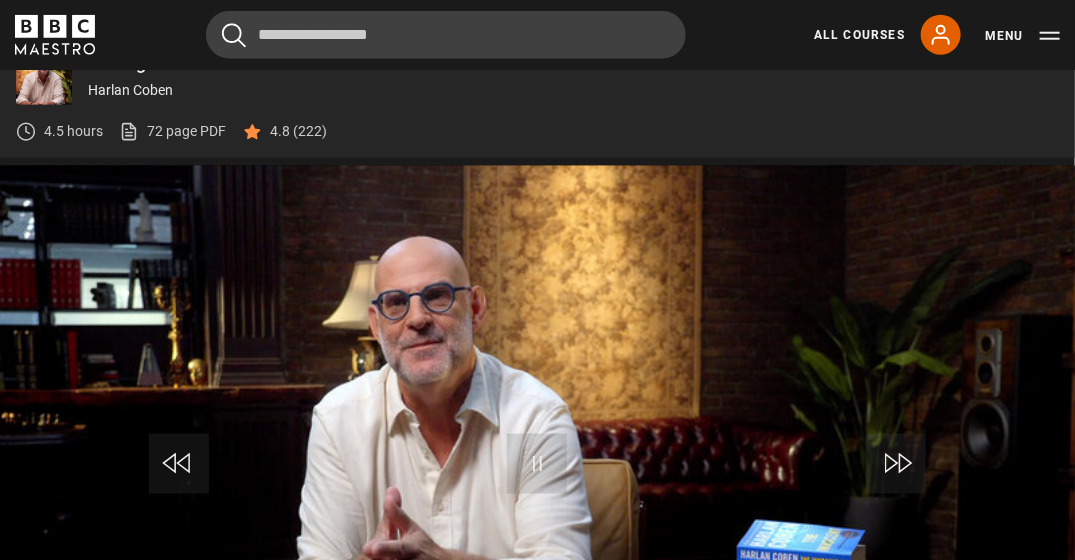 scroll, scrollTop: 888, scrollLeft: 0, axis: vertical 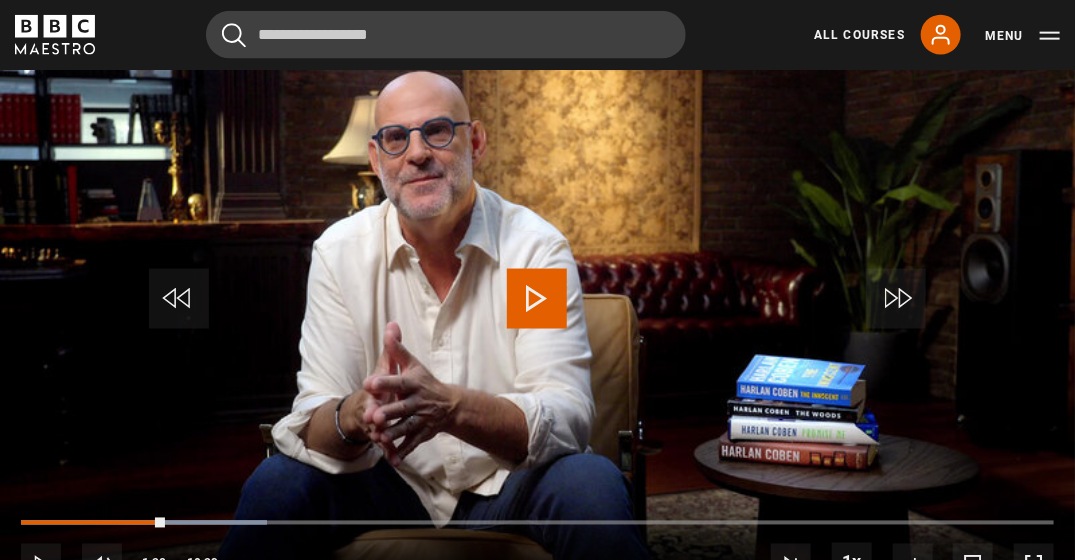 click at bounding box center [537, 299] 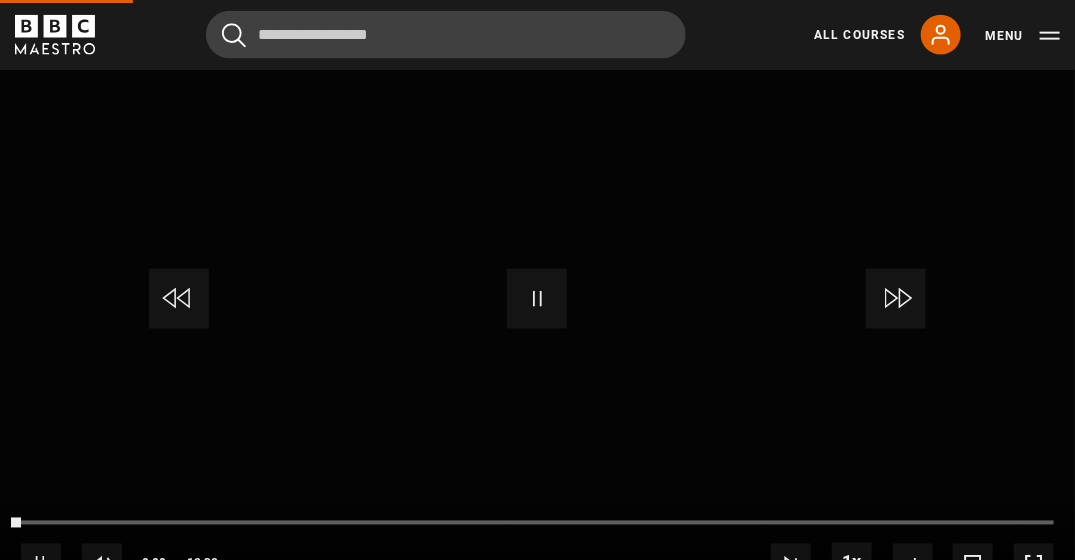 scroll, scrollTop: 723, scrollLeft: 0, axis: vertical 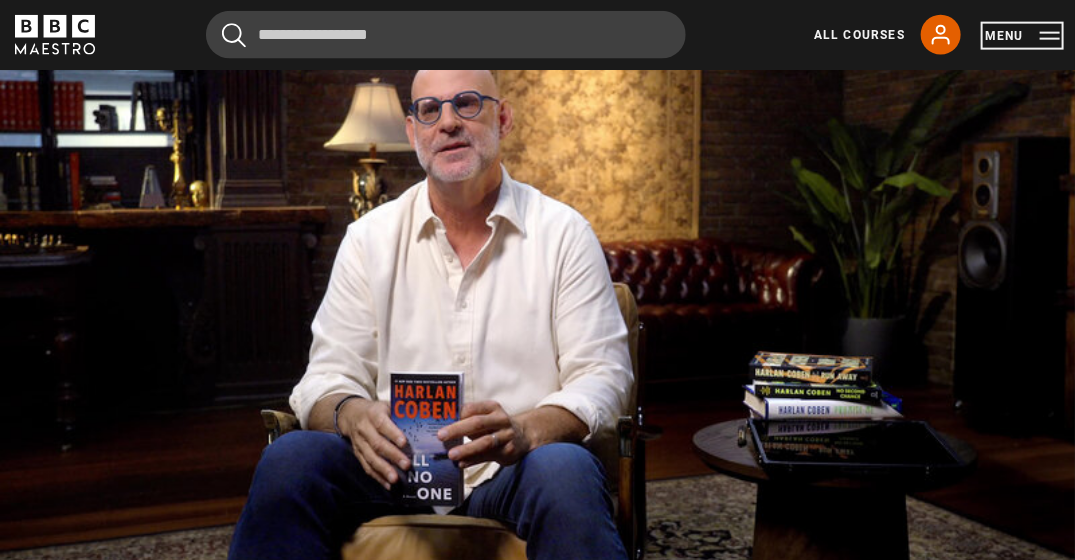 click on "Menu" at bounding box center [1022, 36] 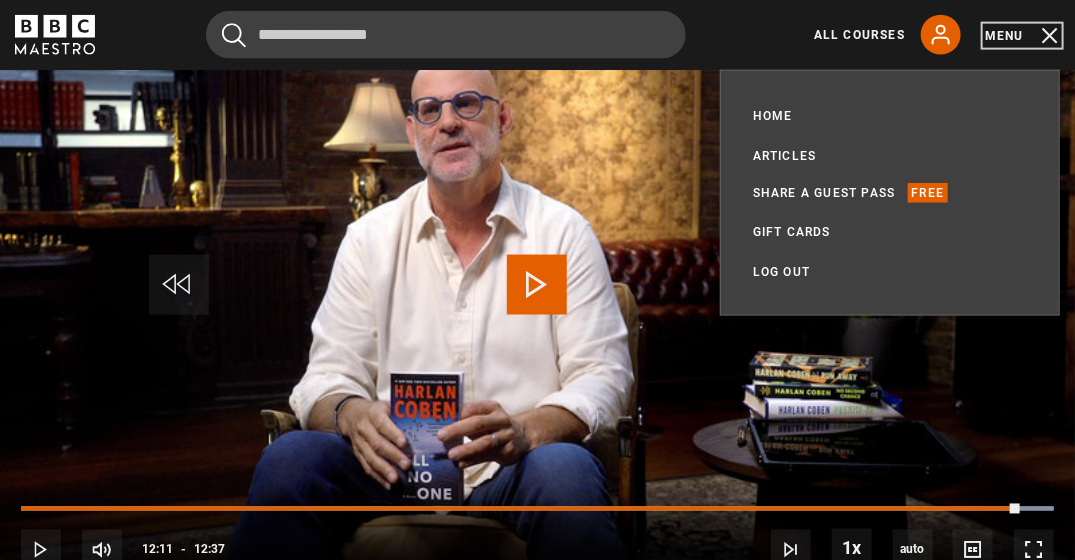 click on "Menu" at bounding box center (1022, 36) 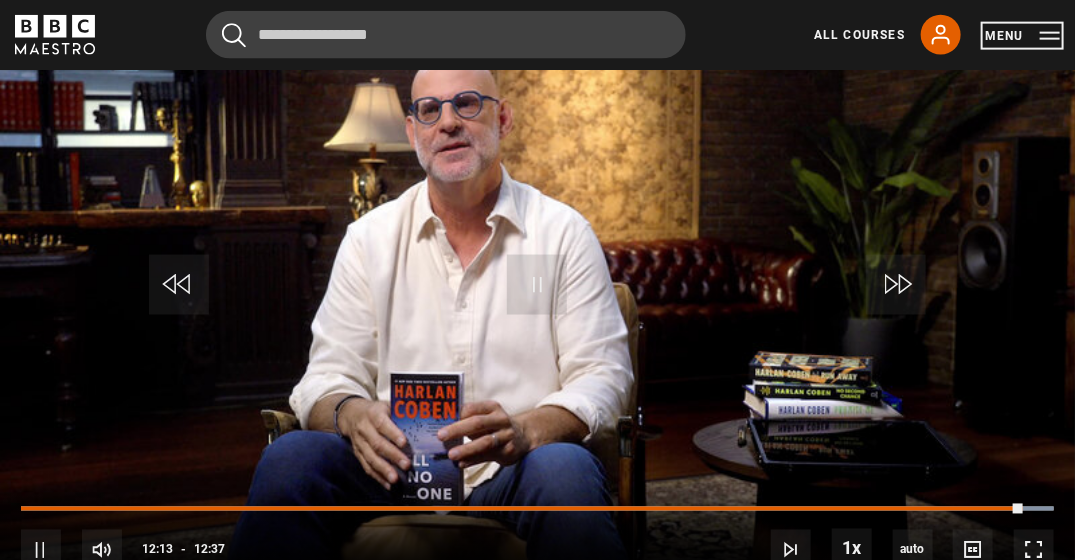 scroll, scrollTop: 1392, scrollLeft: 0, axis: vertical 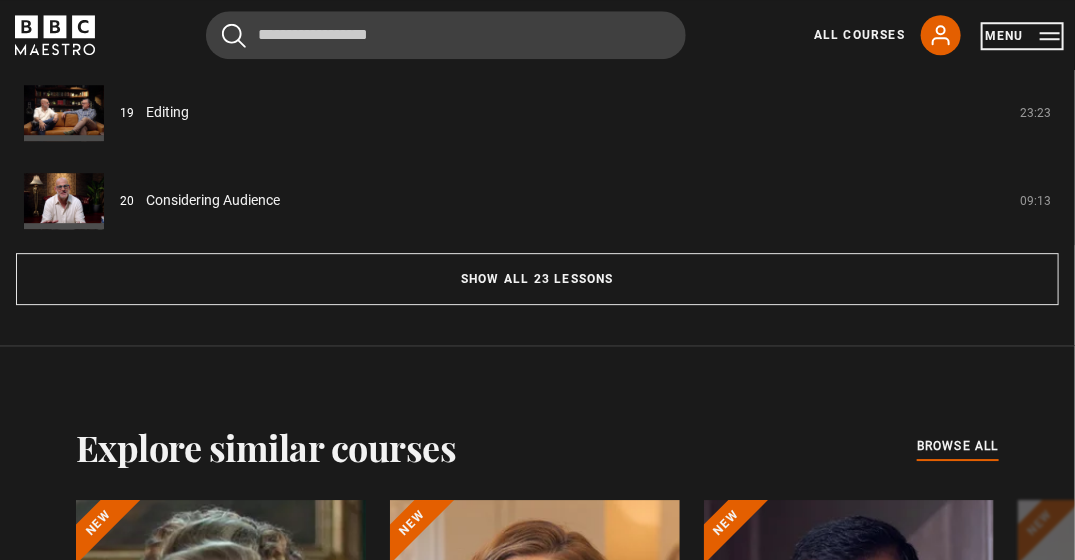 type 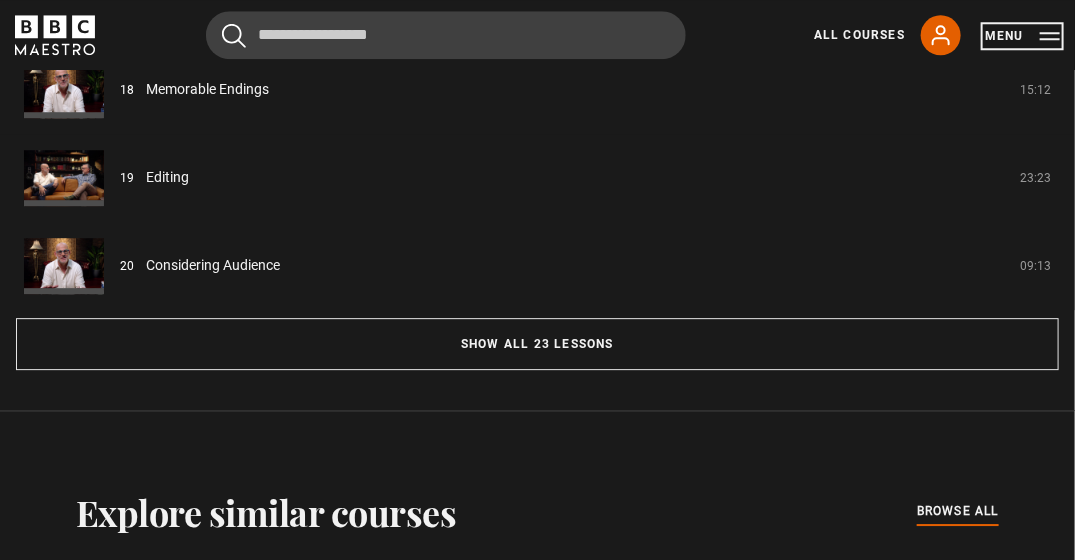 scroll, scrollTop: 1762, scrollLeft: 0, axis: vertical 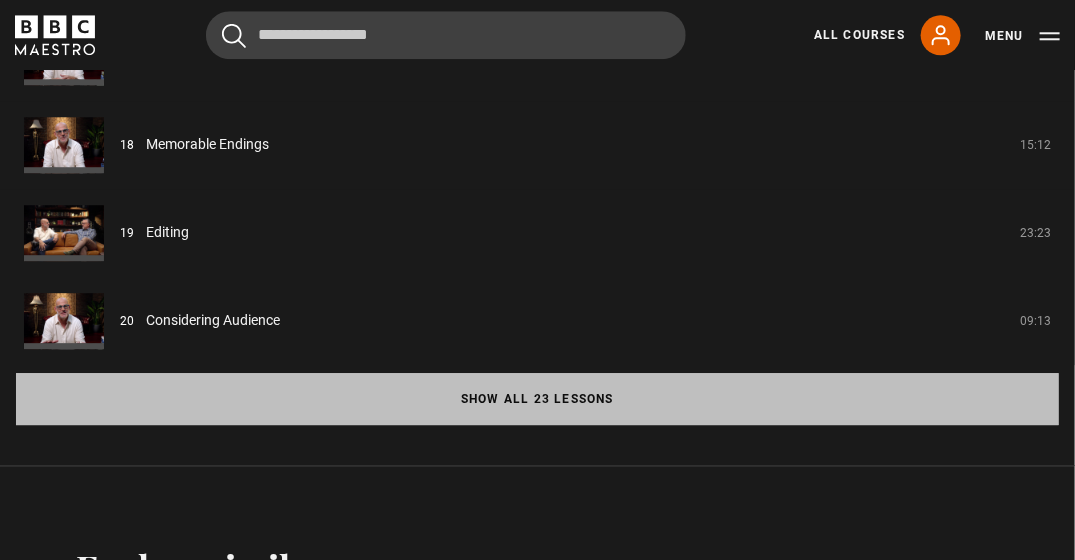 click on "Show all 23 lessons" at bounding box center [537, 399] 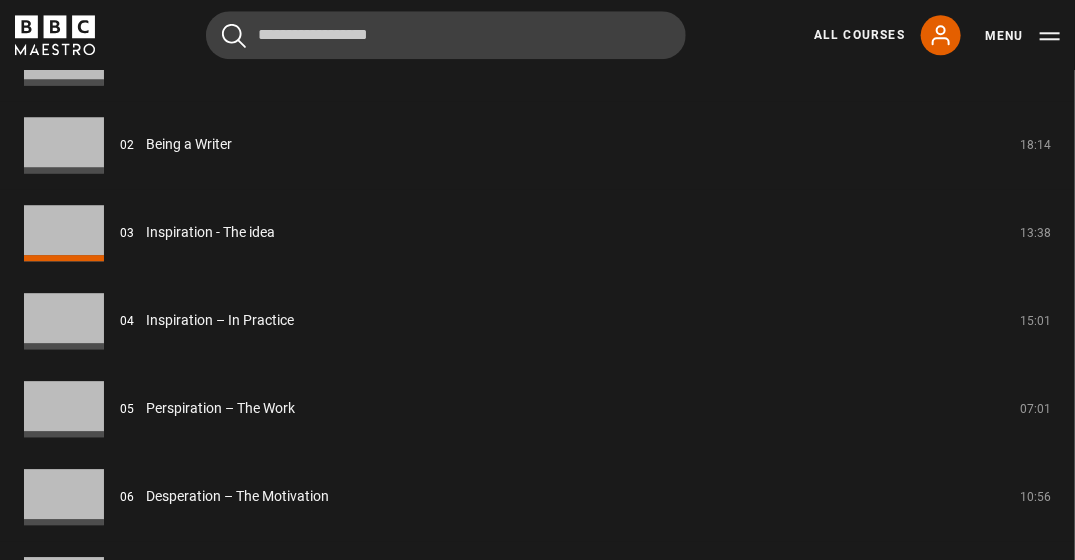 scroll, scrollTop: 3170, scrollLeft: 0, axis: vertical 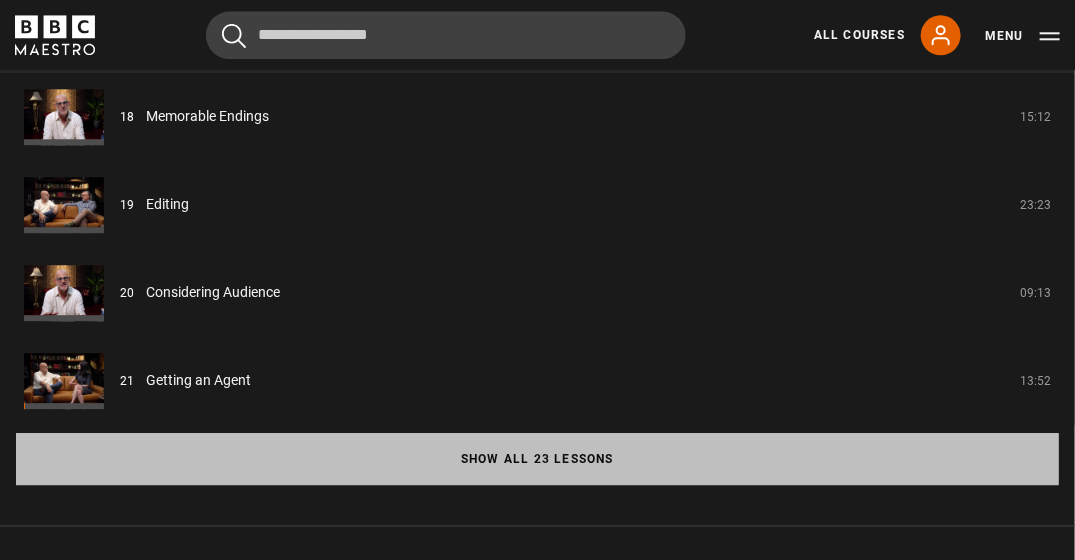 click on "Show all 23 lessons" at bounding box center (537, 459) 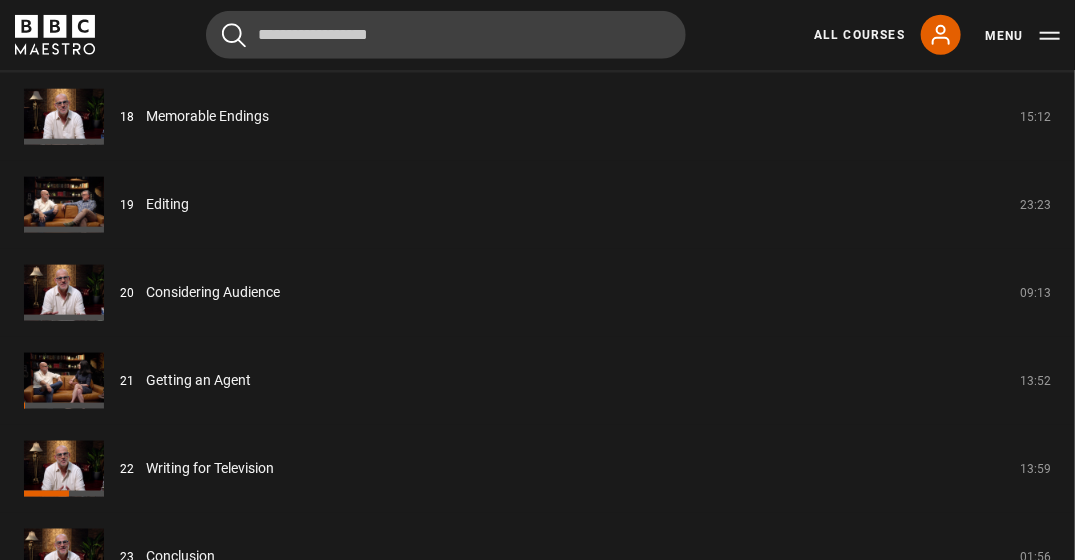 scroll, scrollTop: 2709, scrollLeft: 0, axis: vertical 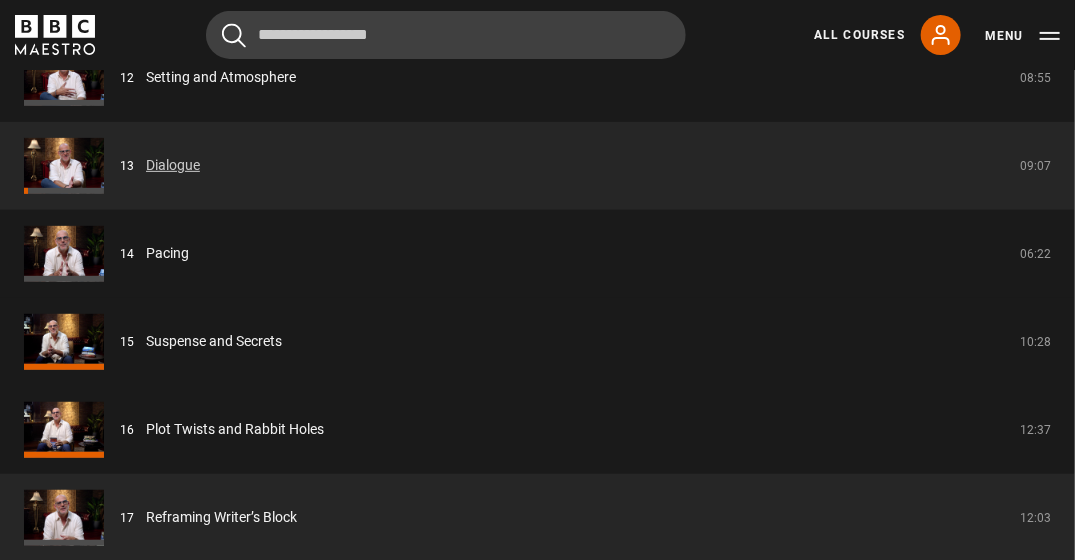 click on "Dialogue" at bounding box center [173, 165] 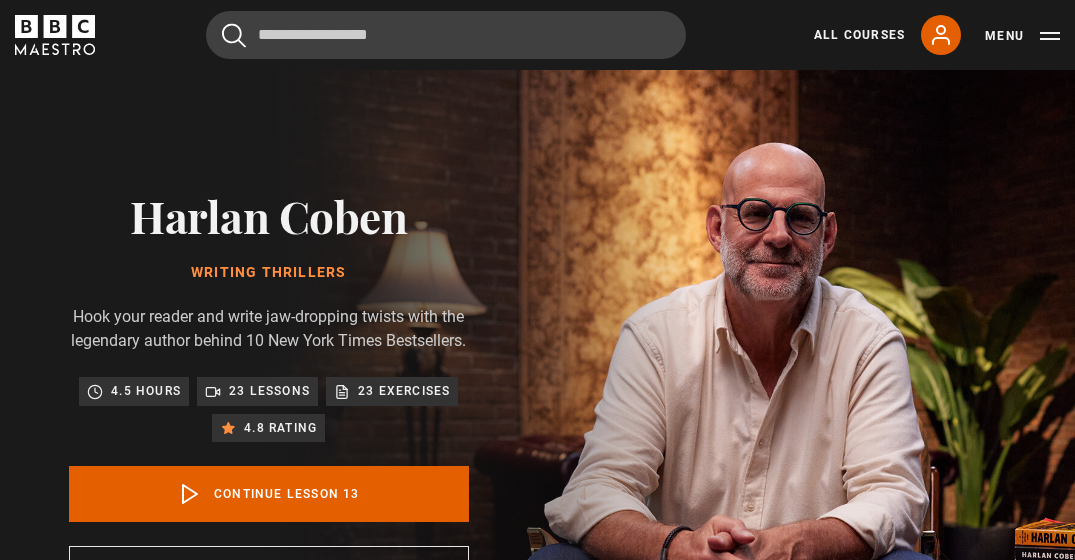 scroll, scrollTop: 723, scrollLeft: 0, axis: vertical 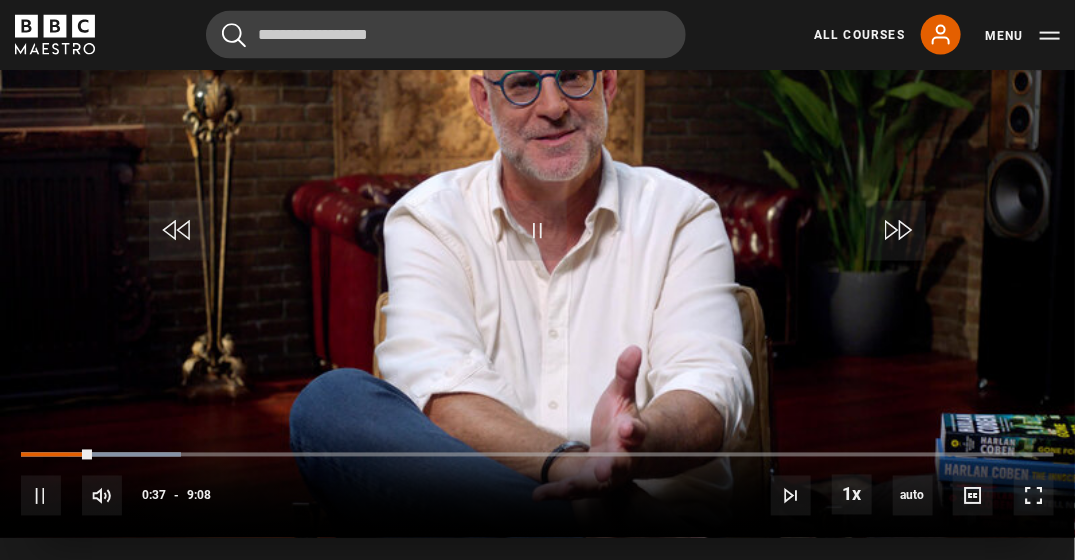 click at bounding box center [537, 235] 